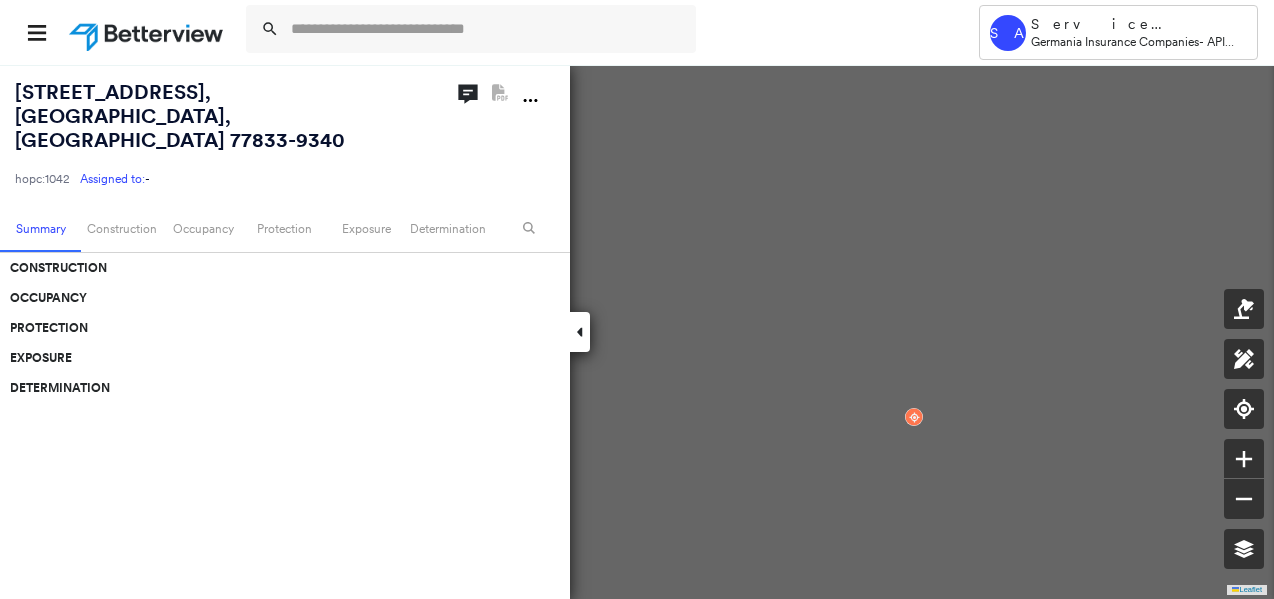scroll, scrollTop: 0, scrollLeft: 0, axis: both 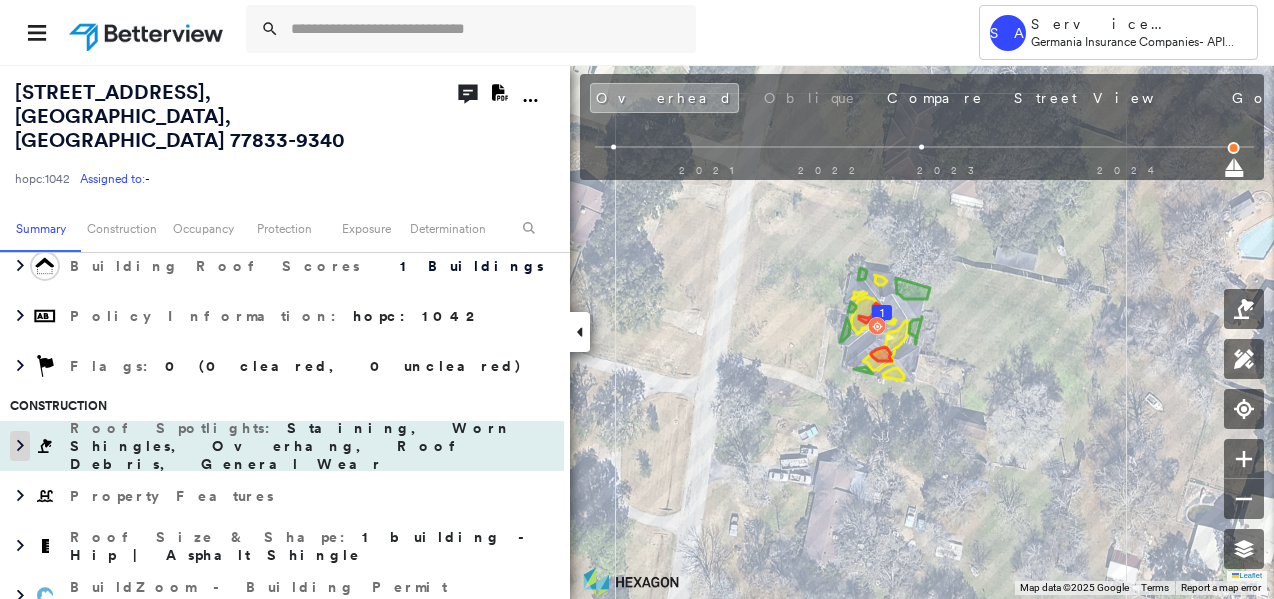 click 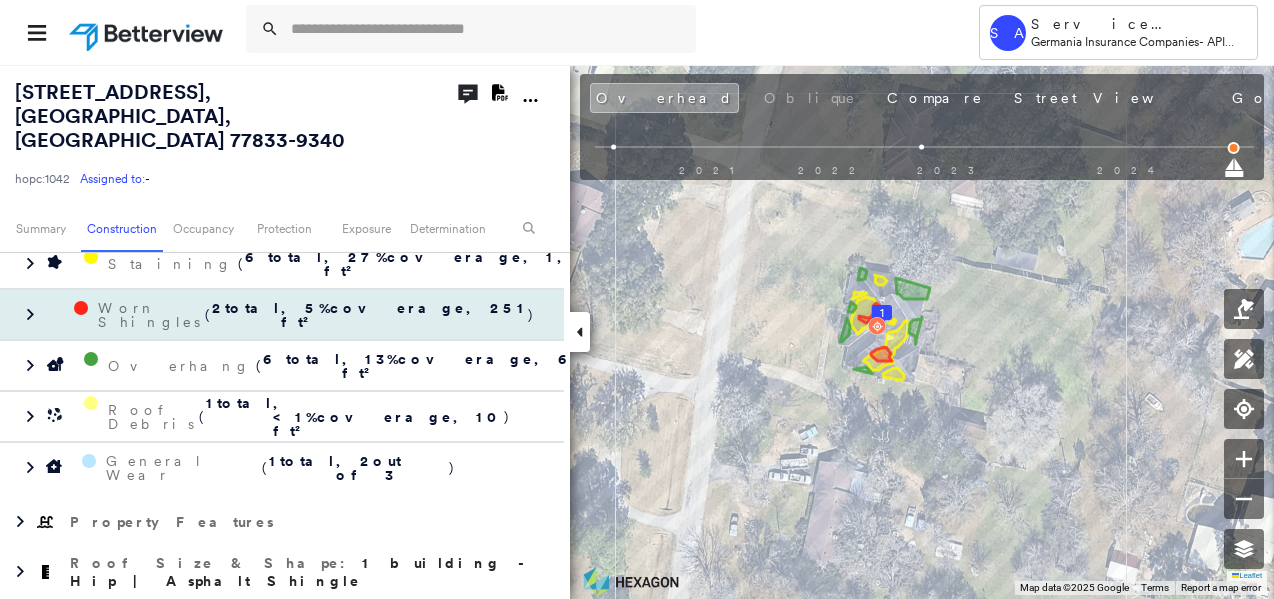 scroll, scrollTop: 480, scrollLeft: 0, axis: vertical 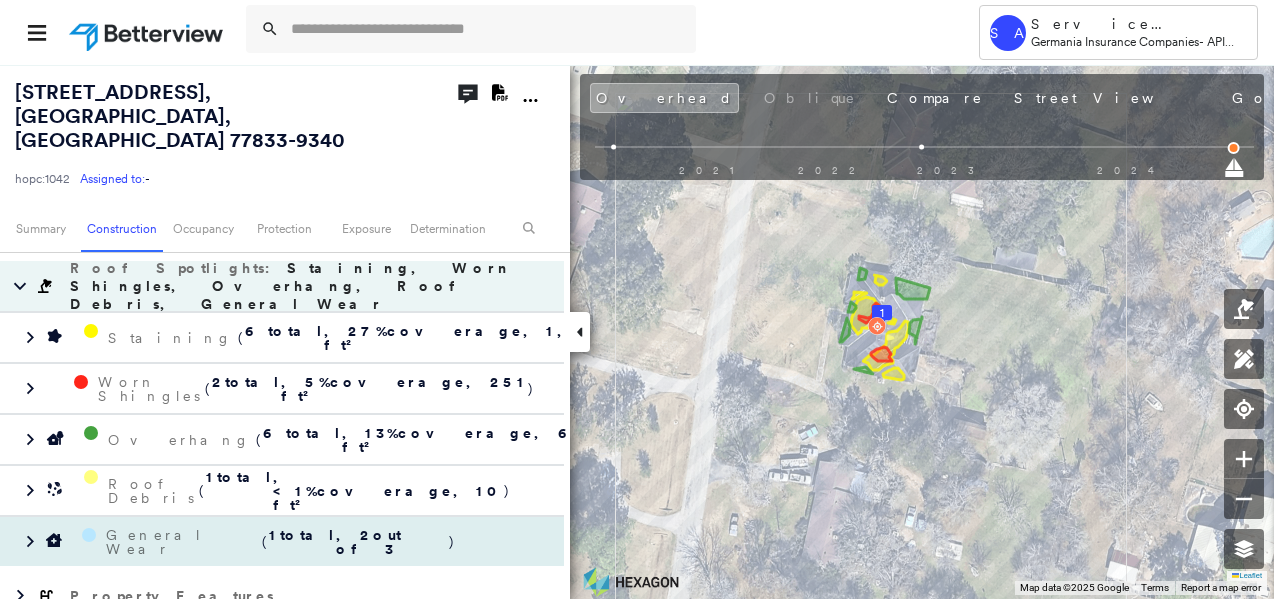 drag, startPoint x: 26, startPoint y: 498, endPoint x: 46, endPoint y: 501, distance: 20.22375 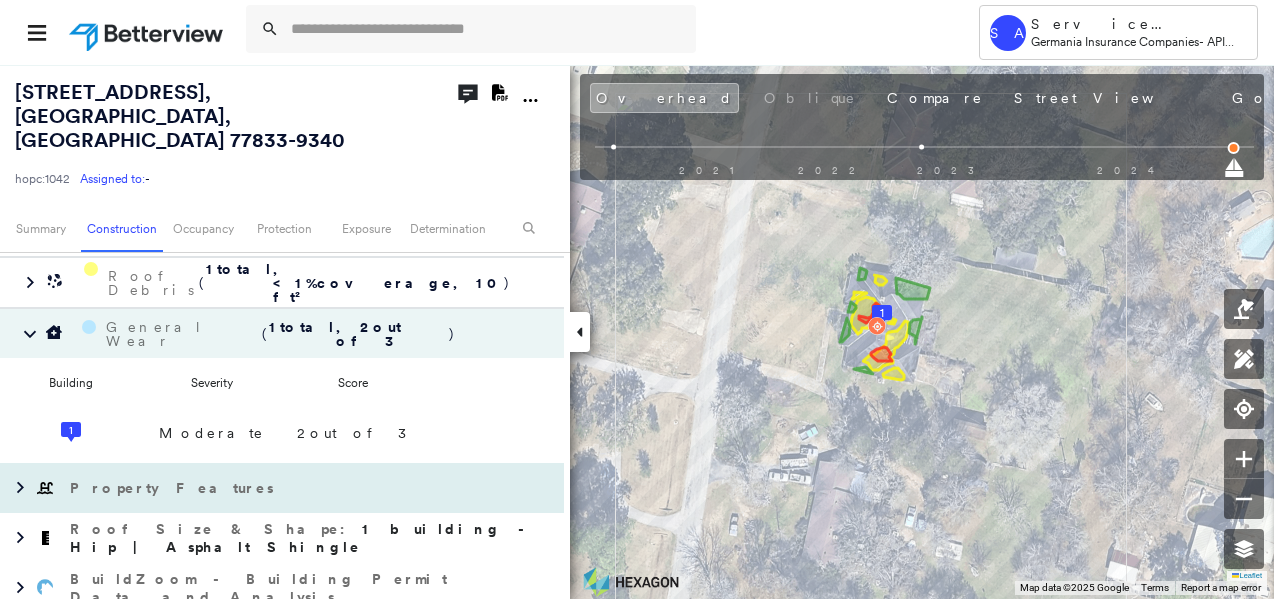 scroll, scrollTop: 720, scrollLeft: 0, axis: vertical 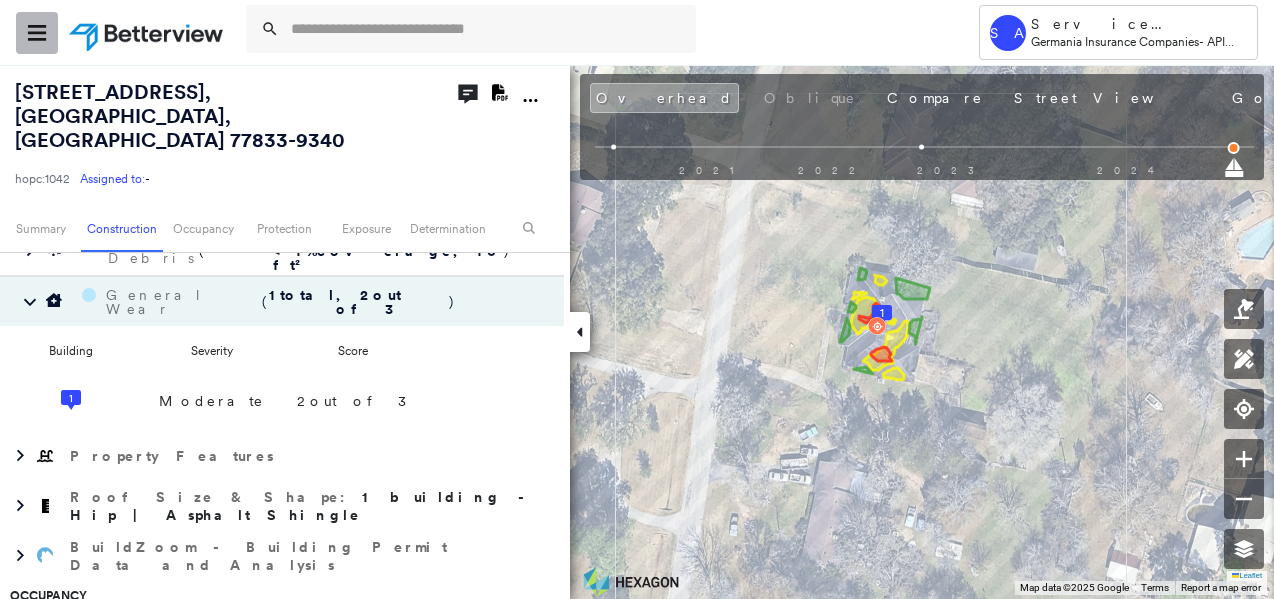 click 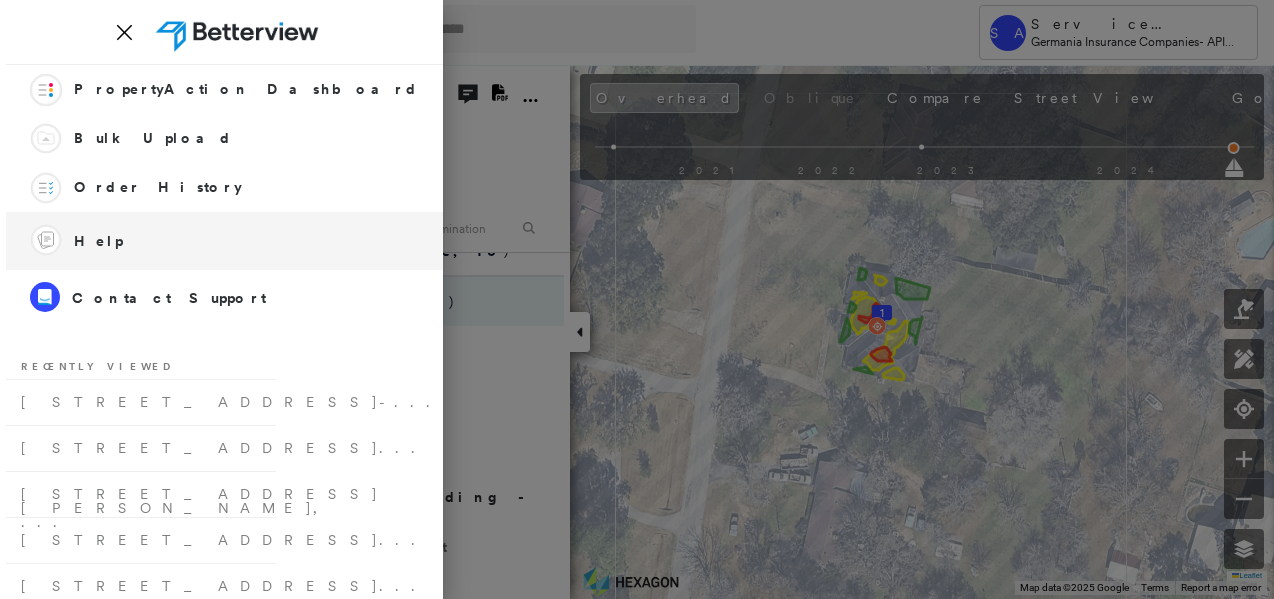 click on "Help" at bounding box center [98, 241] 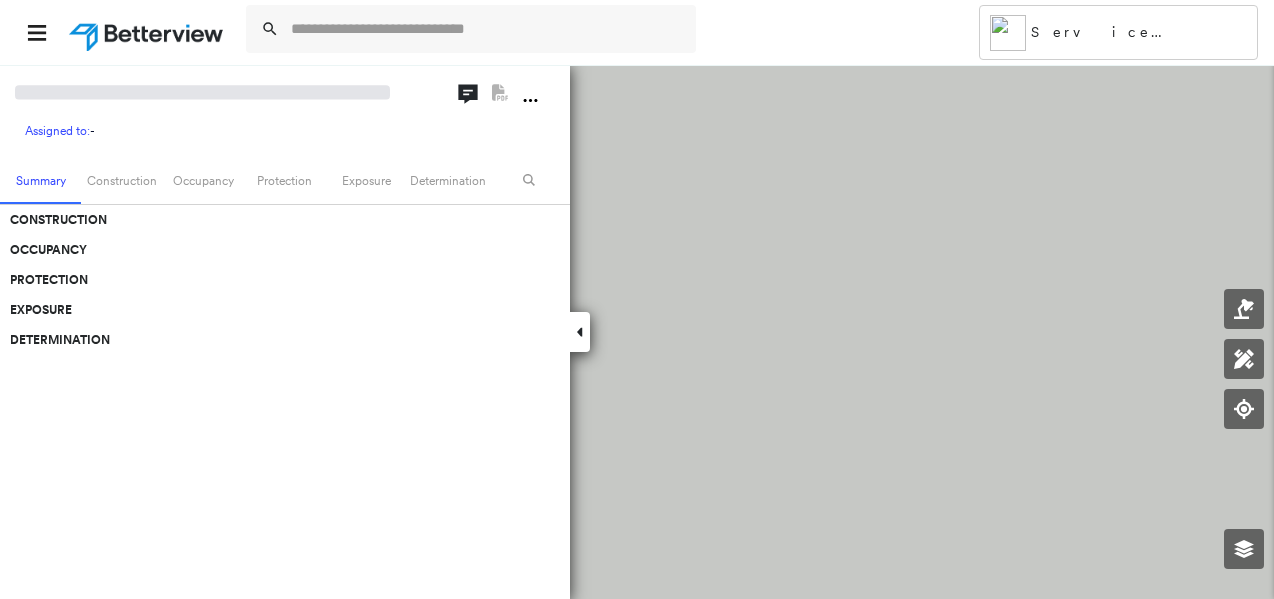 scroll, scrollTop: 0, scrollLeft: 0, axis: both 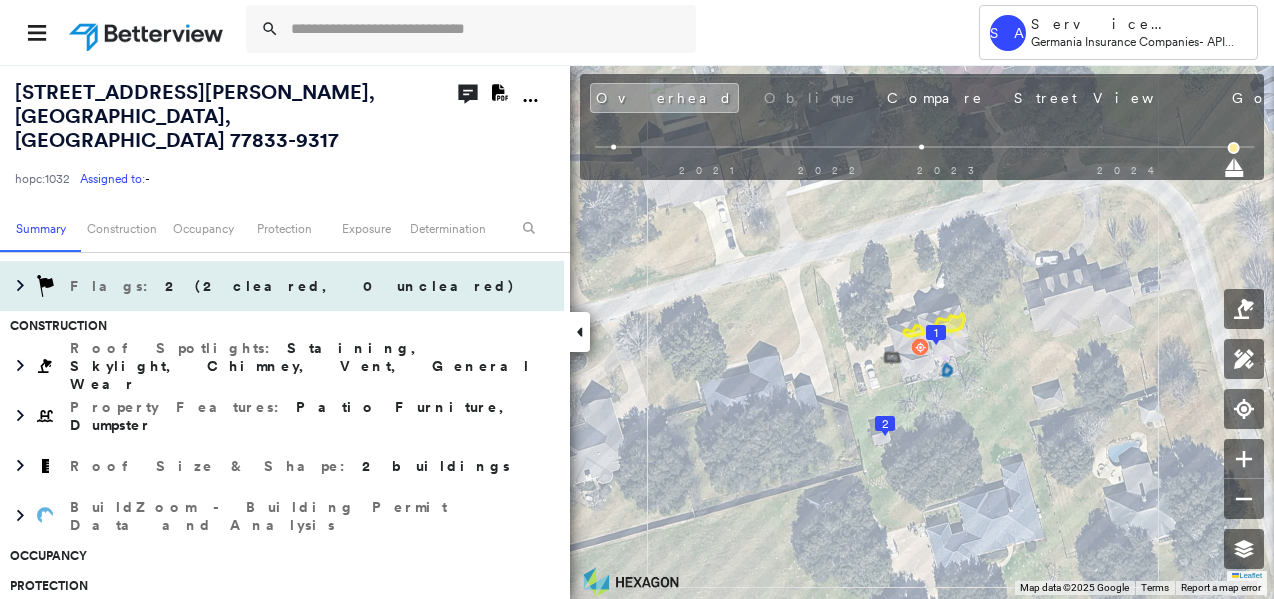 click on "Flags :  2 (2 cleared, 0 uncleared)" at bounding box center [295, 286] 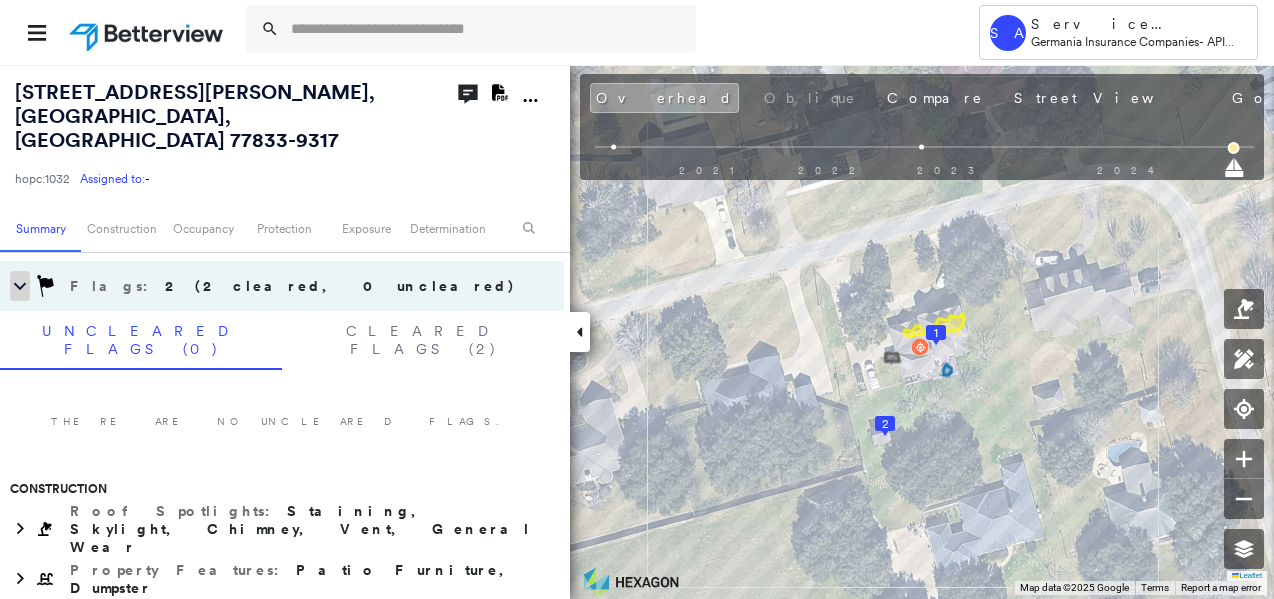 click 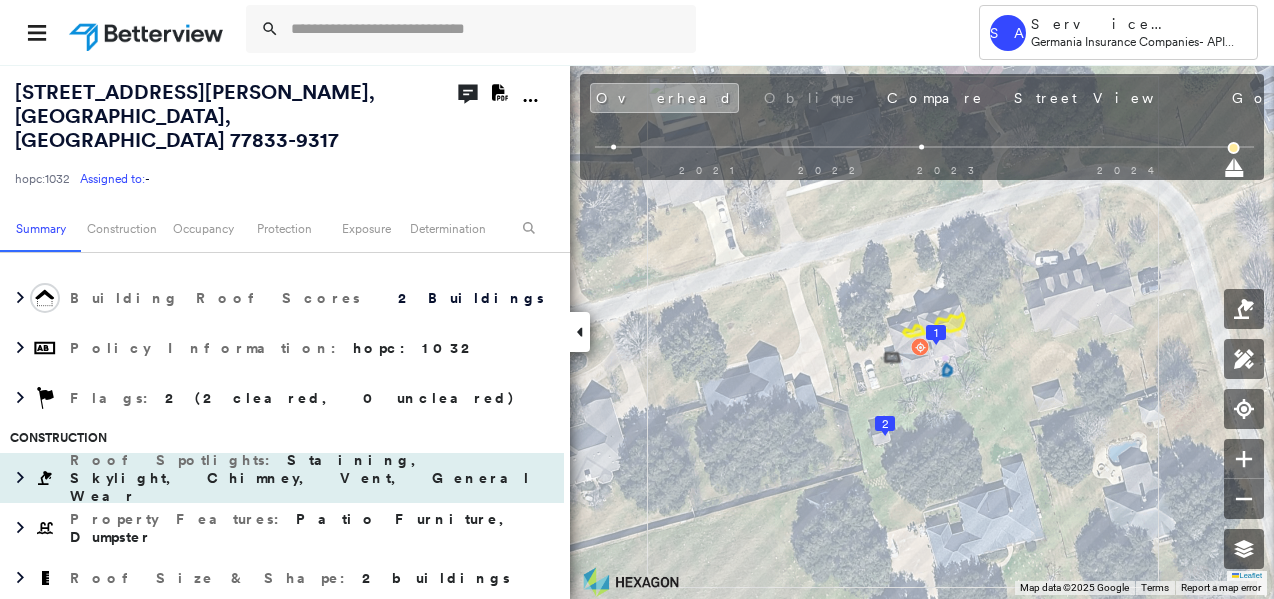scroll, scrollTop: 320, scrollLeft: 0, axis: vertical 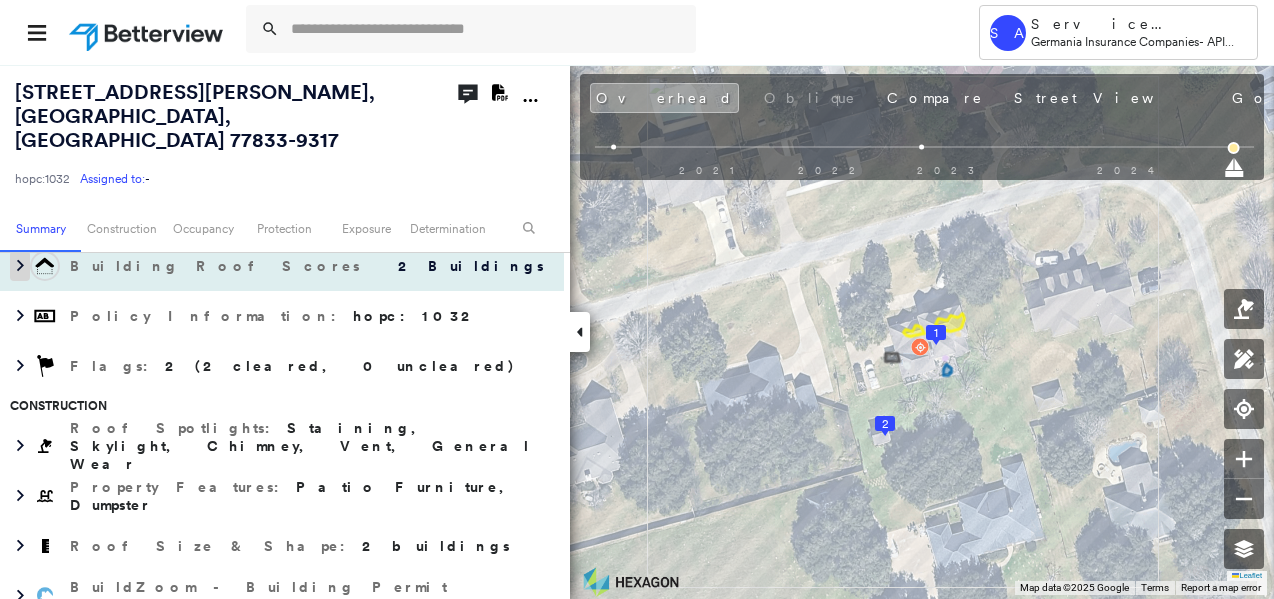 click 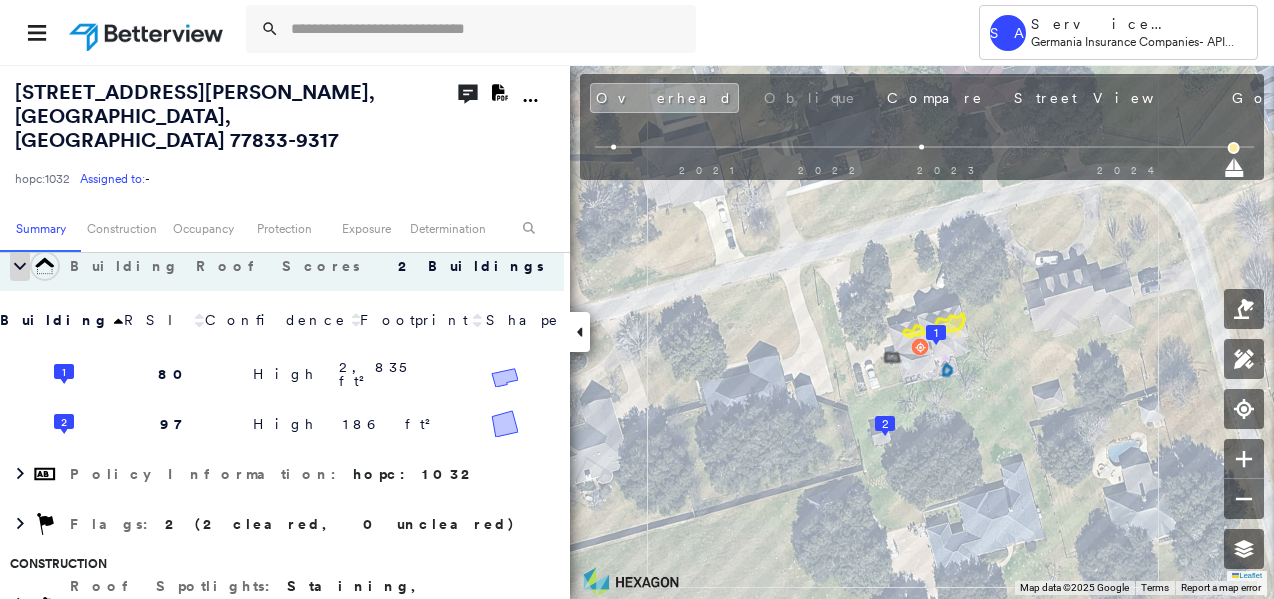click 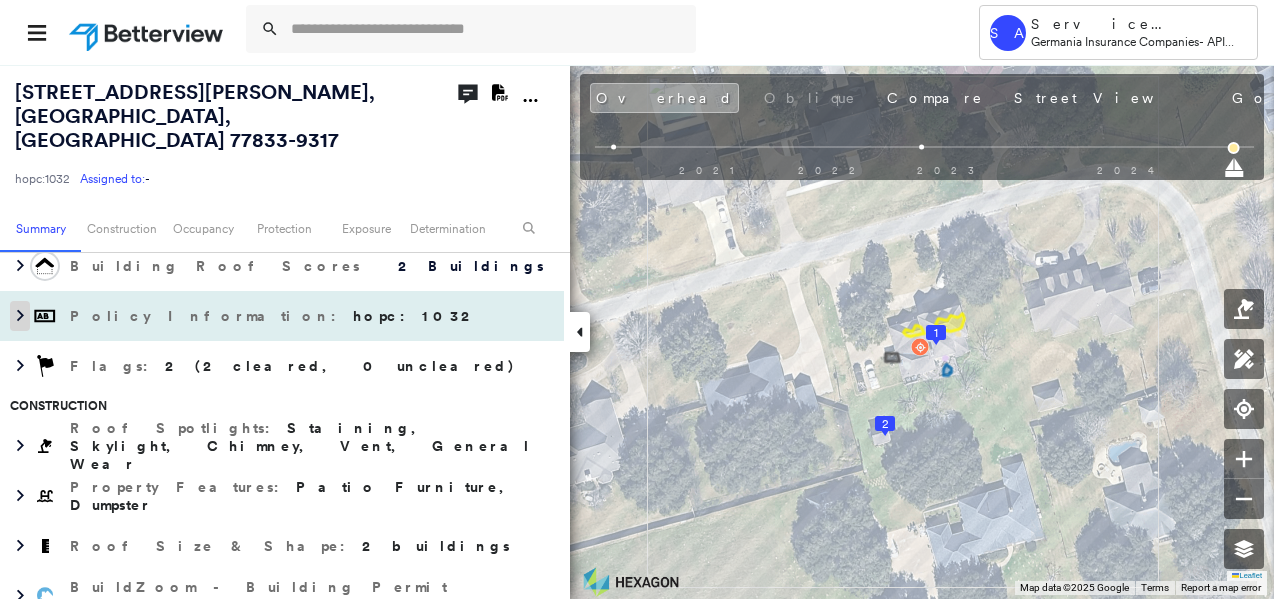 click 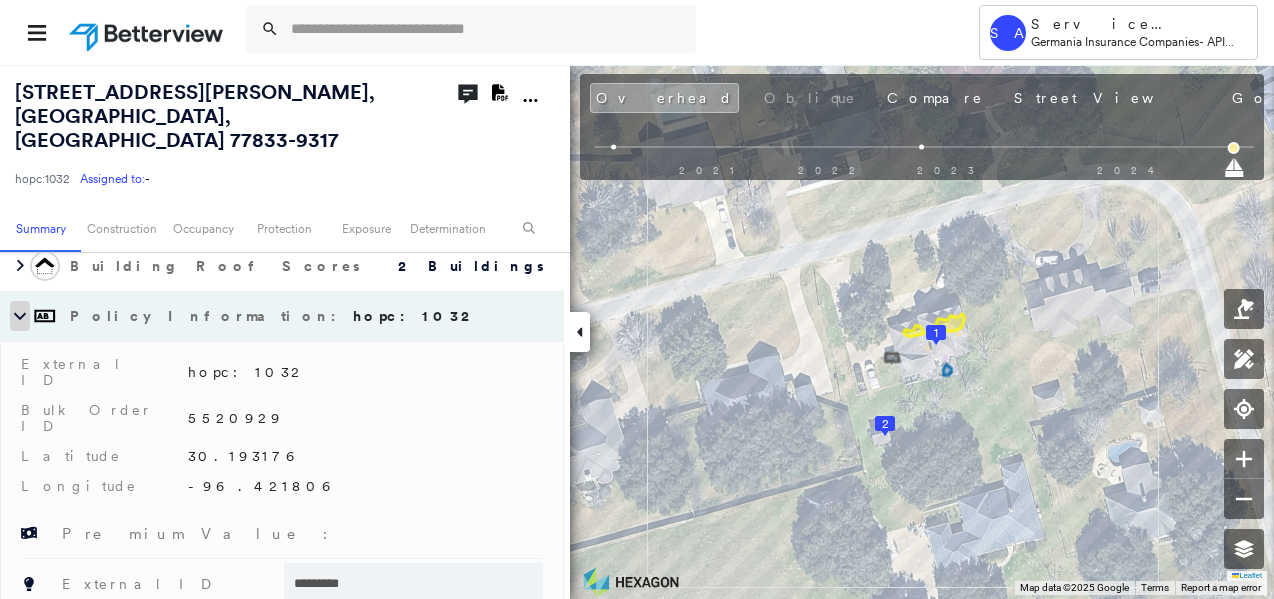 click 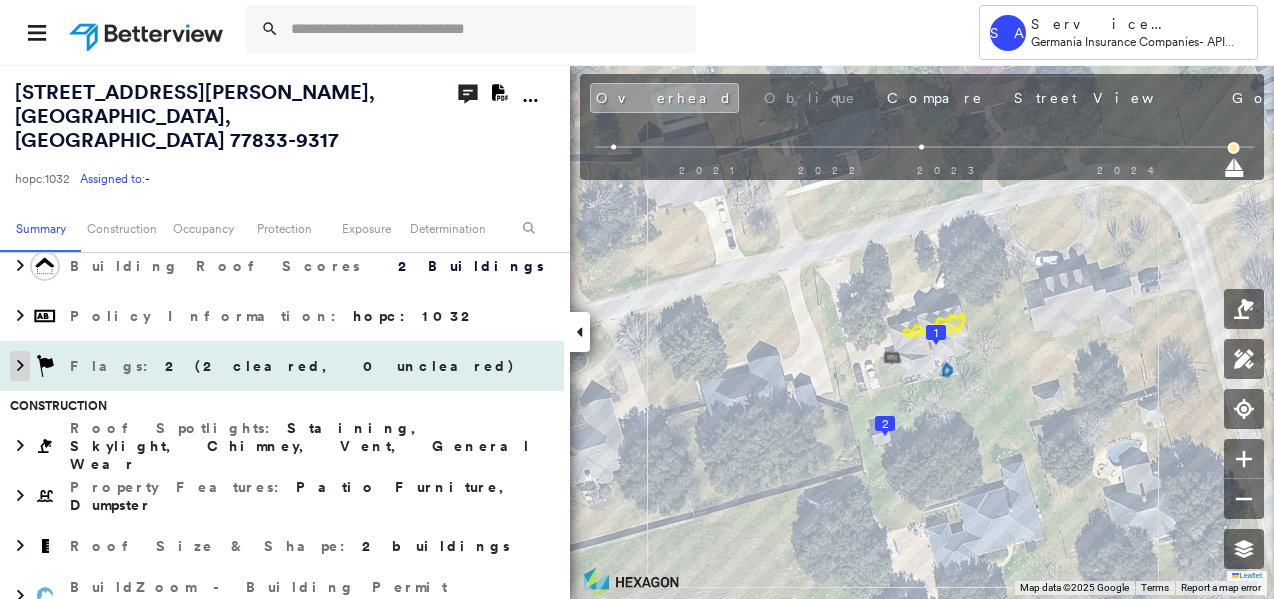 click at bounding box center [20, 366] 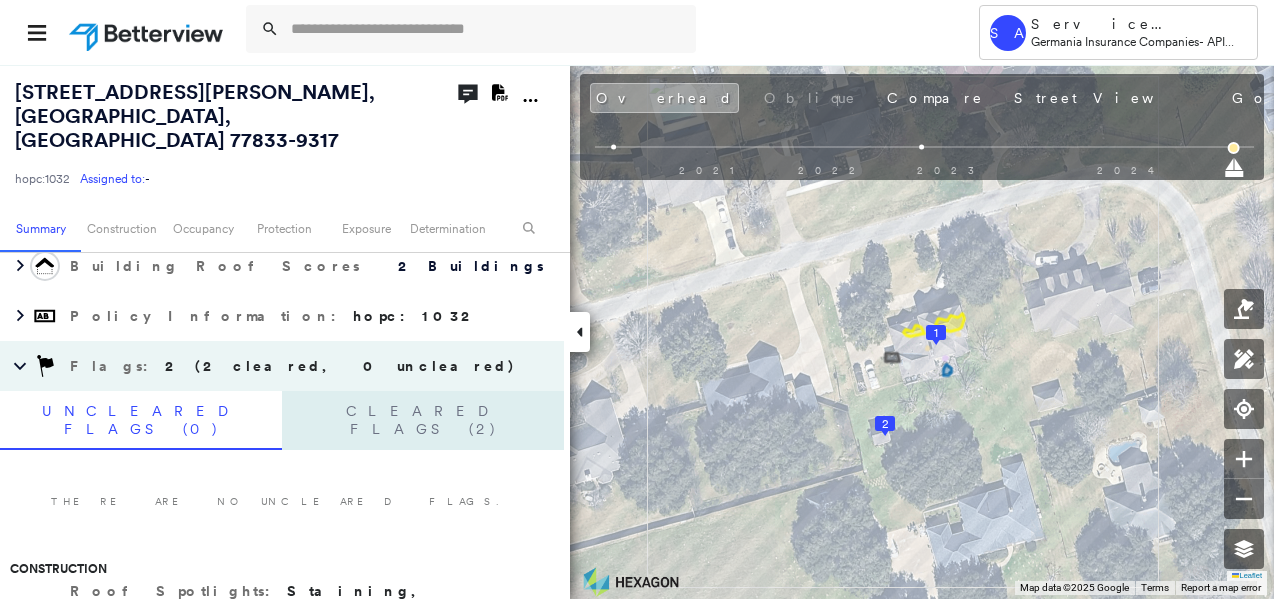 click on "Cleared Flags  (2)" at bounding box center (423, 420) 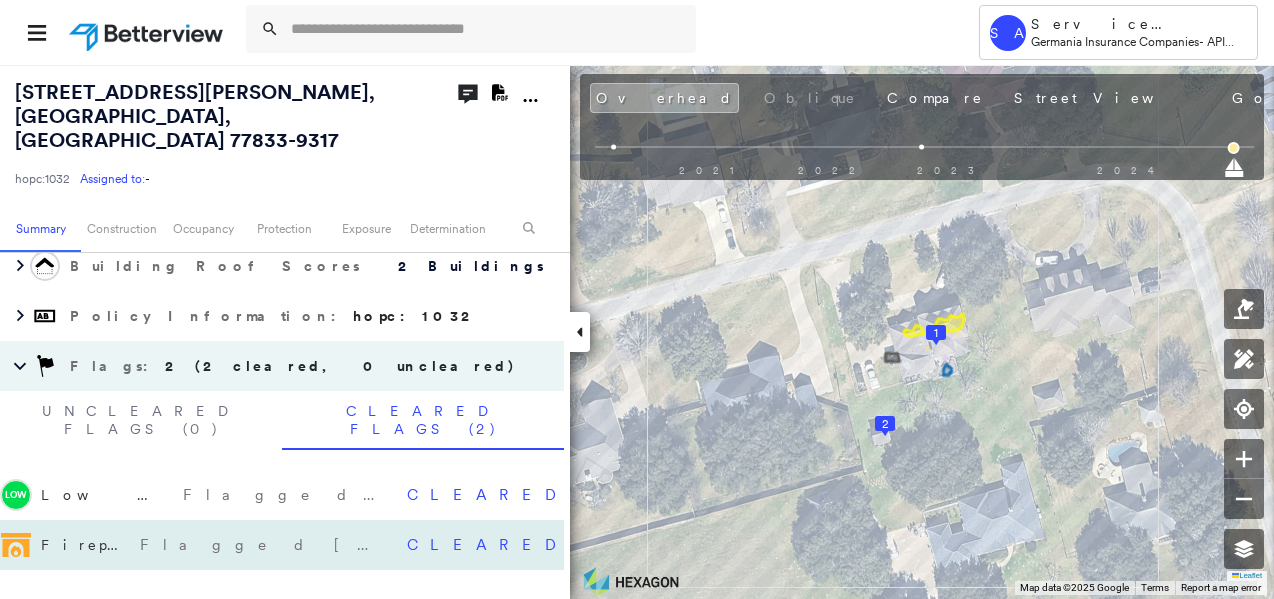 click 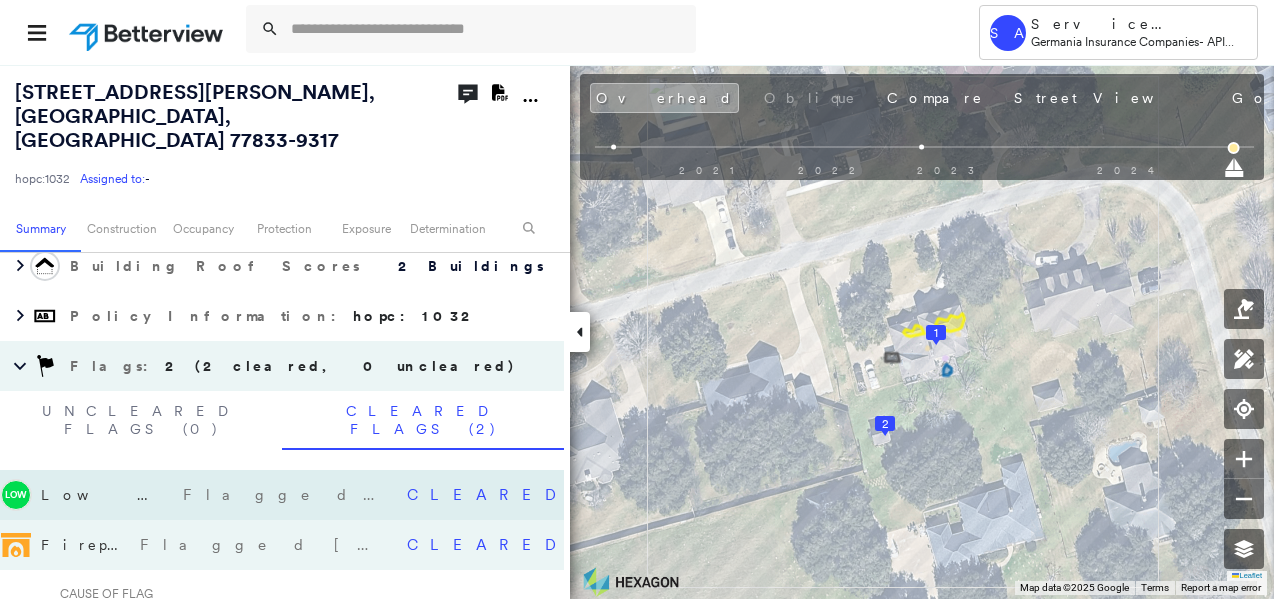 click 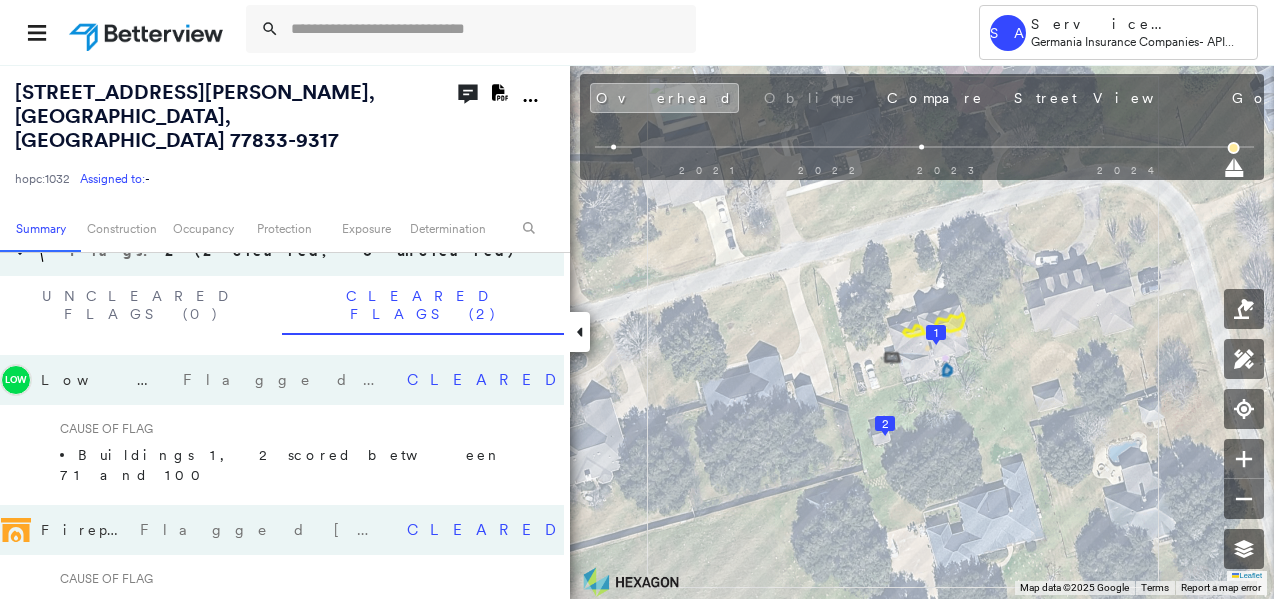 scroll, scrollTop: 400, scrollLeft: 0, axis: vertical 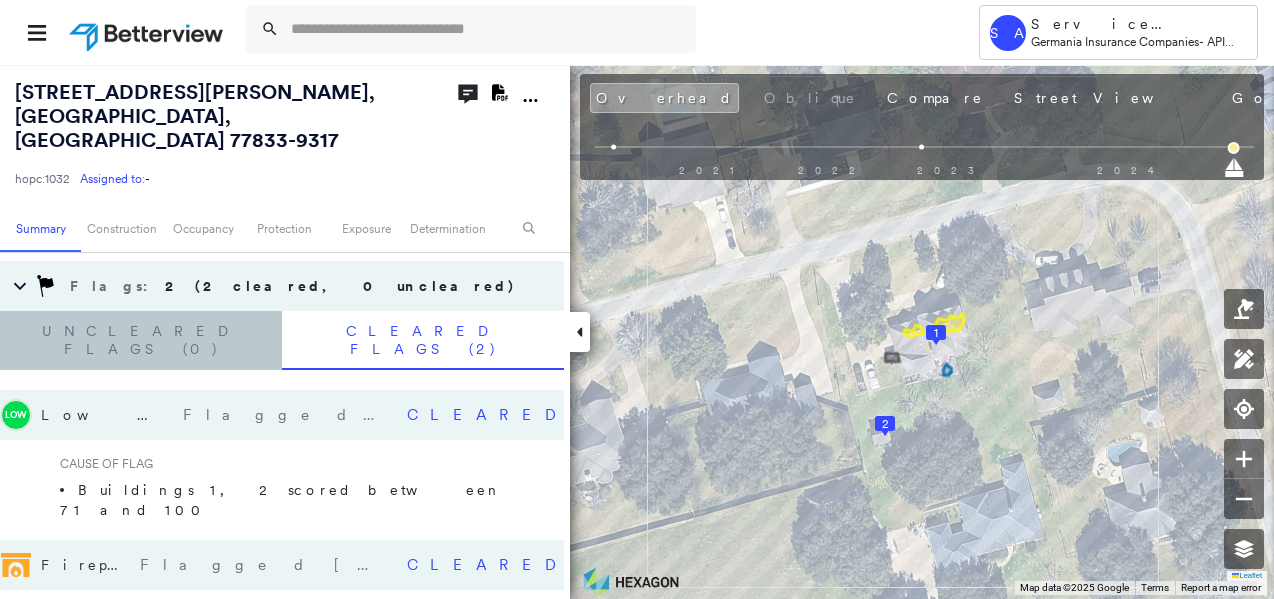 click on "Uncleared Flags (0)" at bounding box center (141, 340) 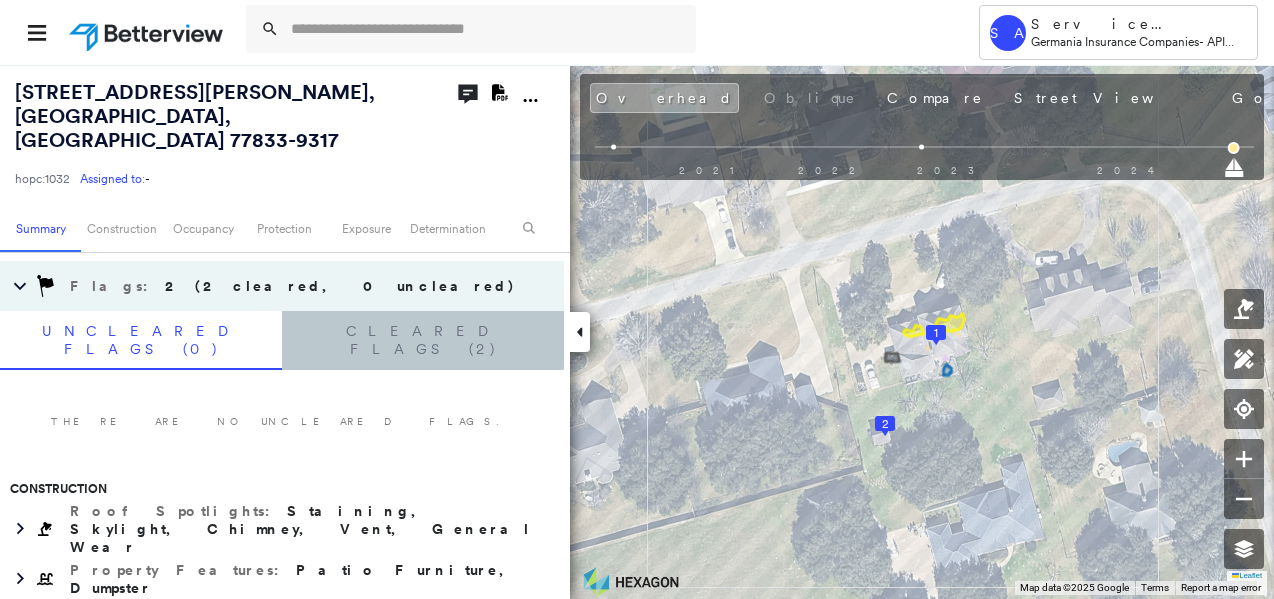click on "Cleared Flags  (2)" at bounding box center [423, 340] 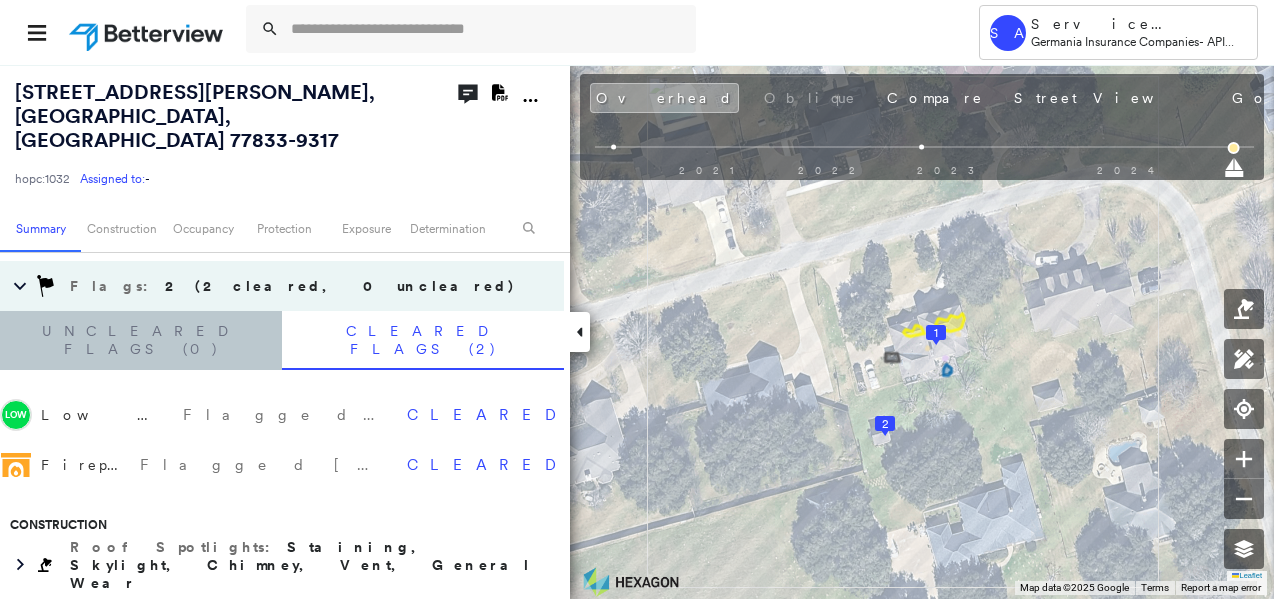 click on "Uncleared Flags (0)" at bounding box center (141, 340) 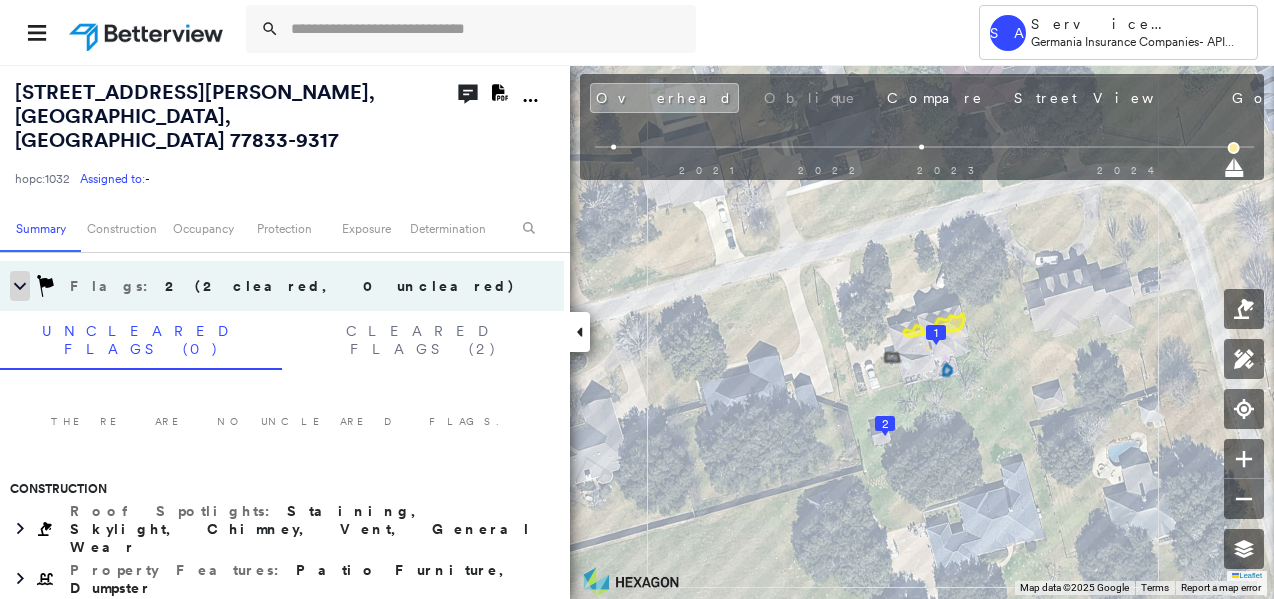 click 